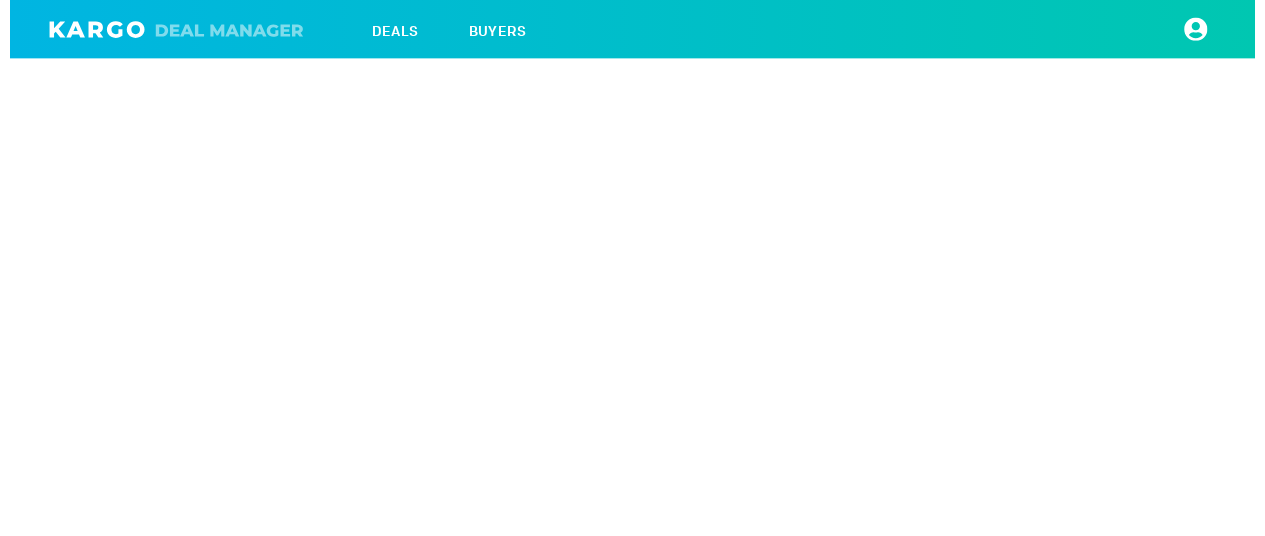 scroll, scrollTop: 0, scrollLeft: 0, axis: both 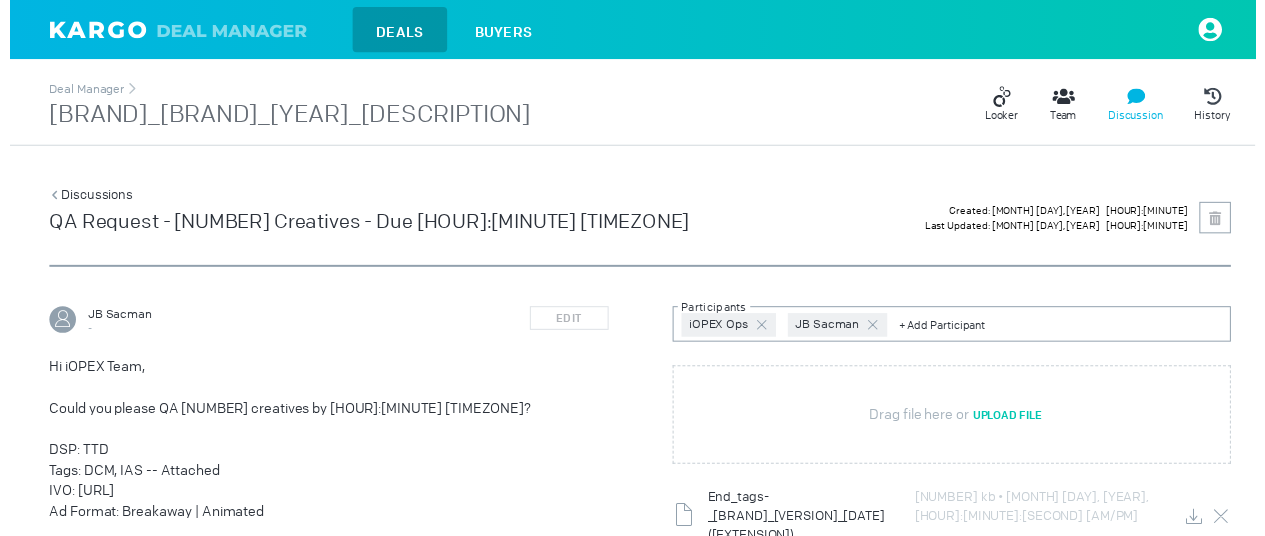 click on "Looker Team Discussion History" at bounding box center (884, 106) 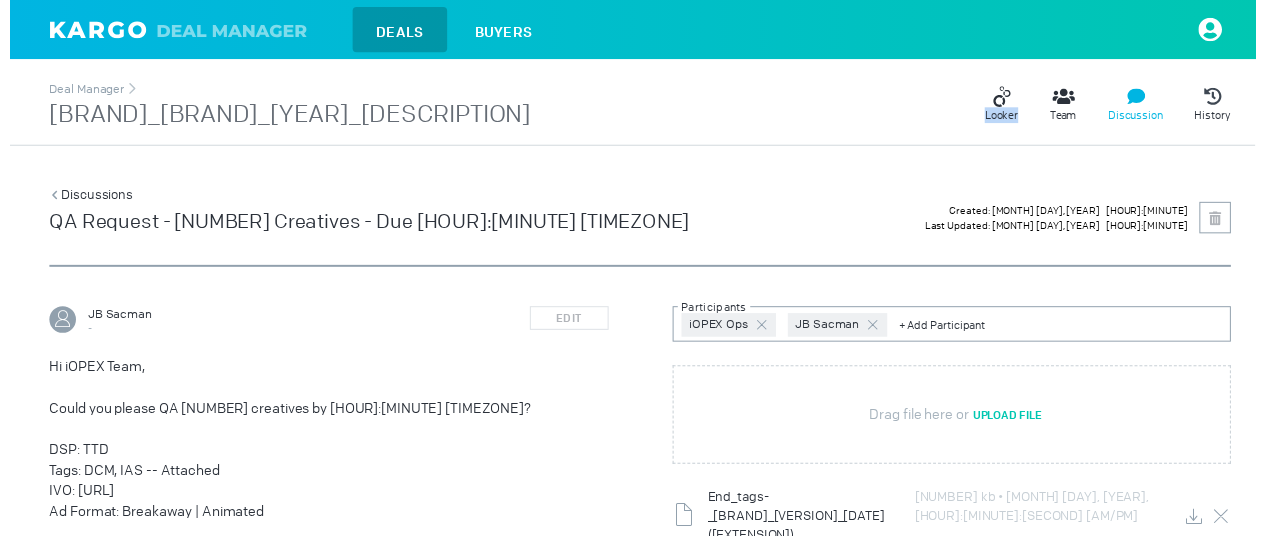 click on "Looker Team Discussion History" at bounding box center [884, 106] 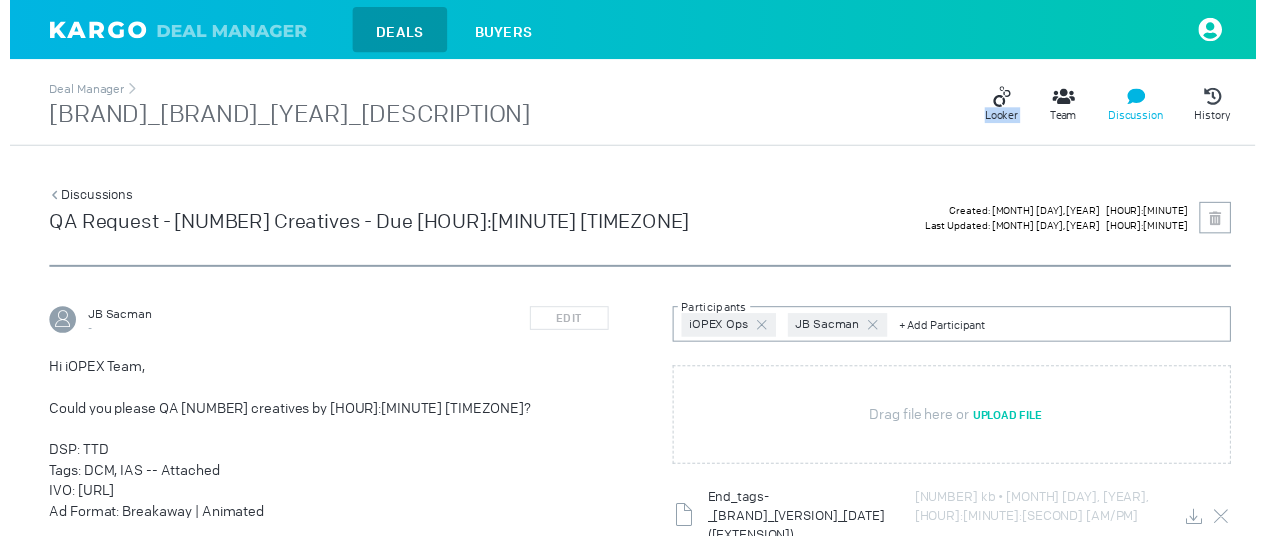click on "Looker Team Discussion History" at bounding box center [884, 106] 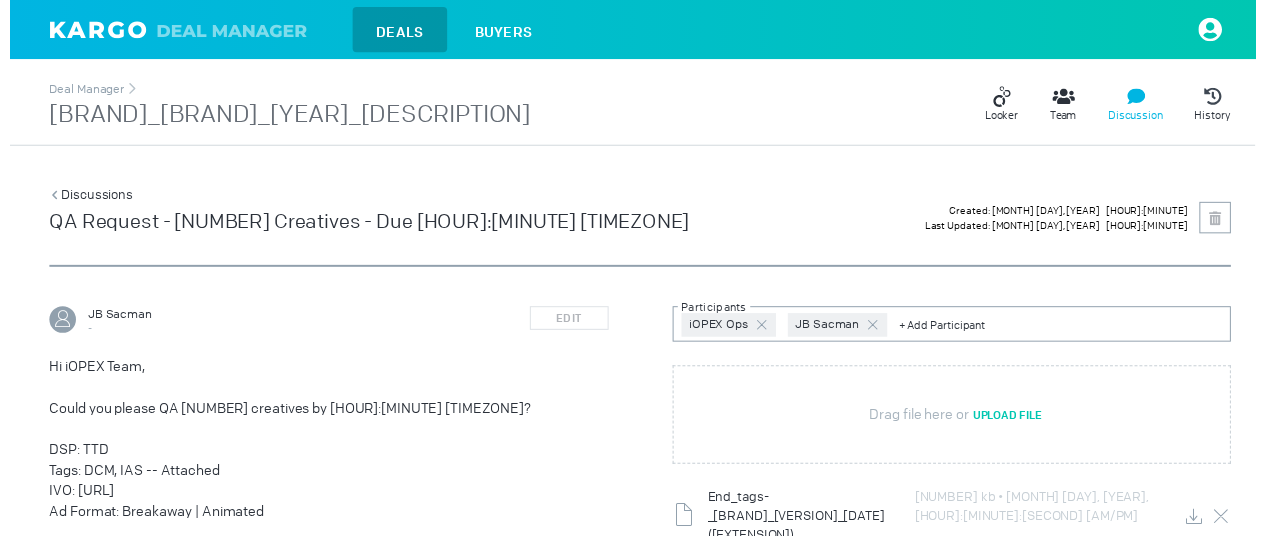 click on "Chase_IHG_2024_TTD" at bounding box center [284, 117] 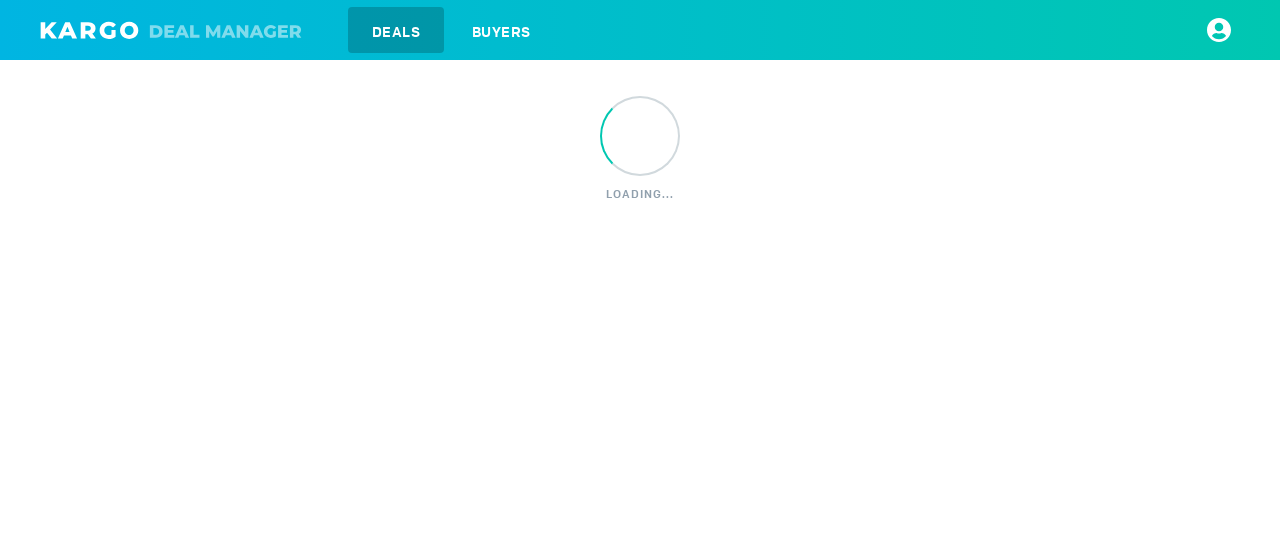 click on "loading..." at bounding box center [640, 102] 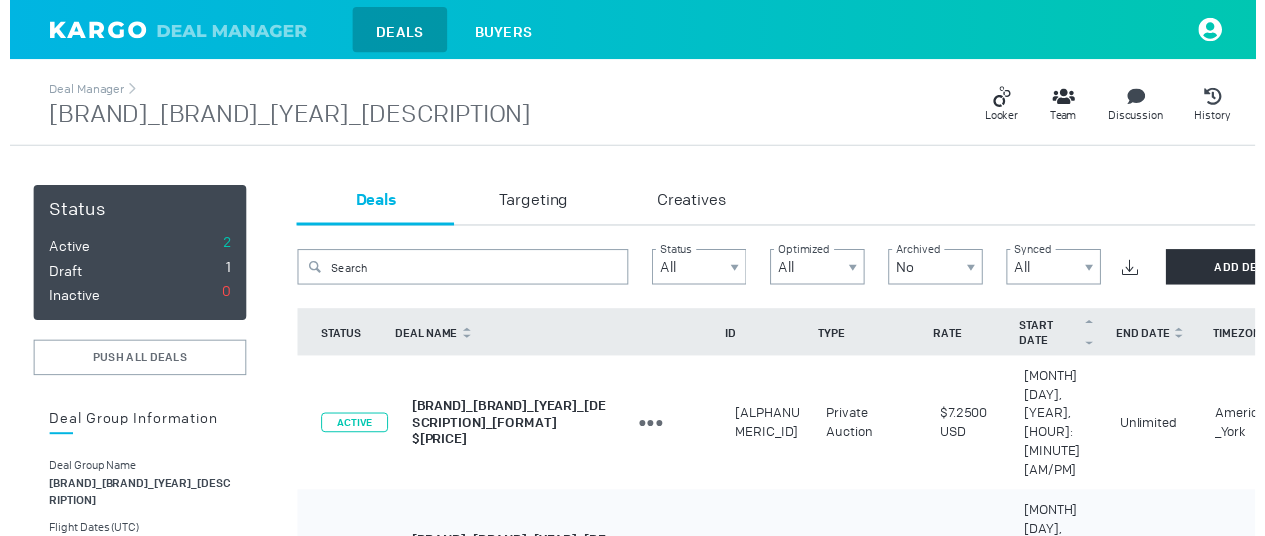 click on "Chase_IHG_2024_TTD" at bounding box center [284, 117] 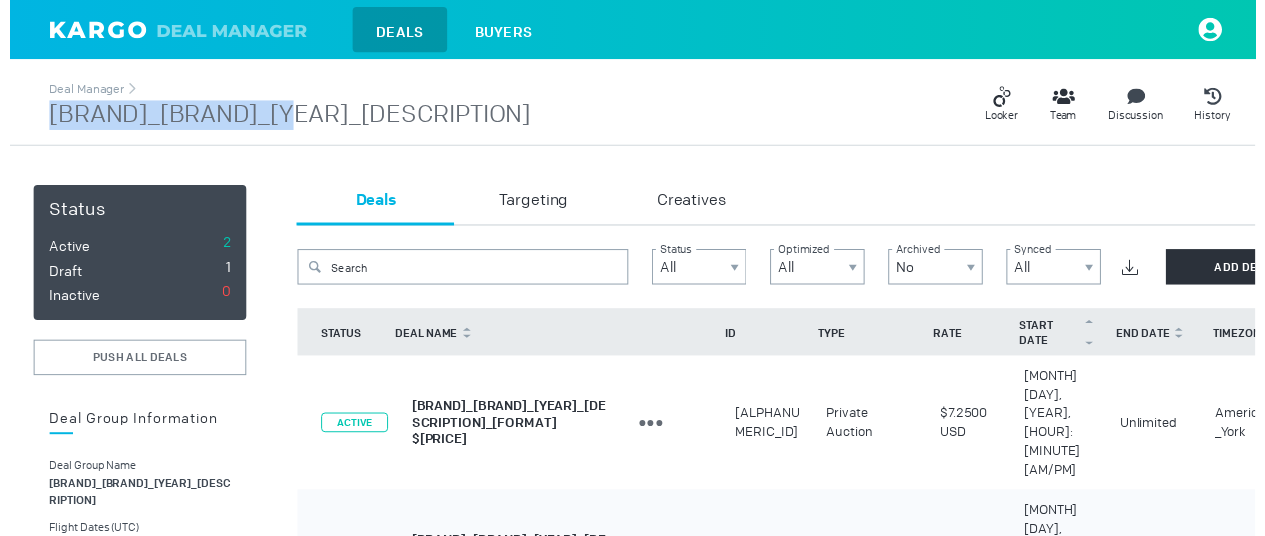 click on "Chase_IHG_2024_TTD" at bounding box center [284, 117] 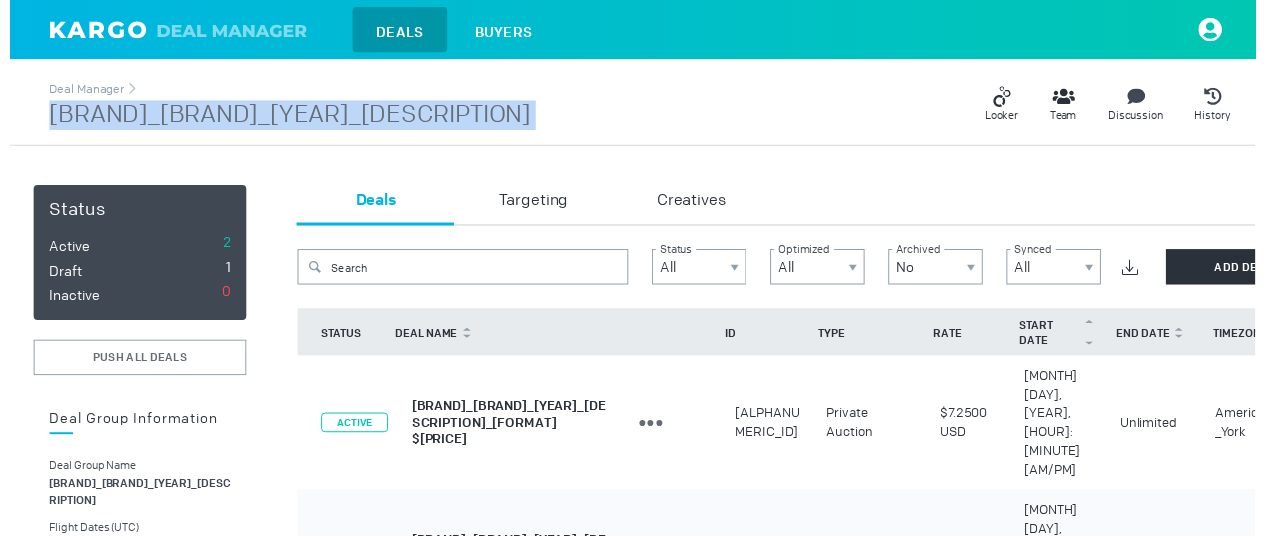 click on "Chase_IHG_2024_TTD" at bounding box center [284, 117] 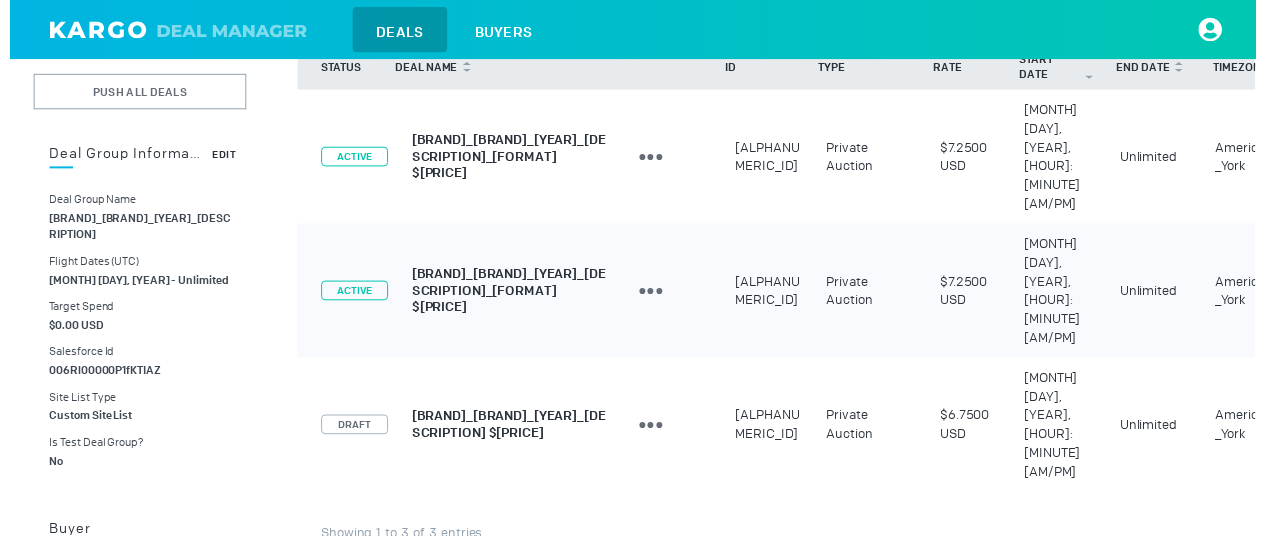 scroll, scrollTop: 300, scrollLeft: 0, axis: vertical 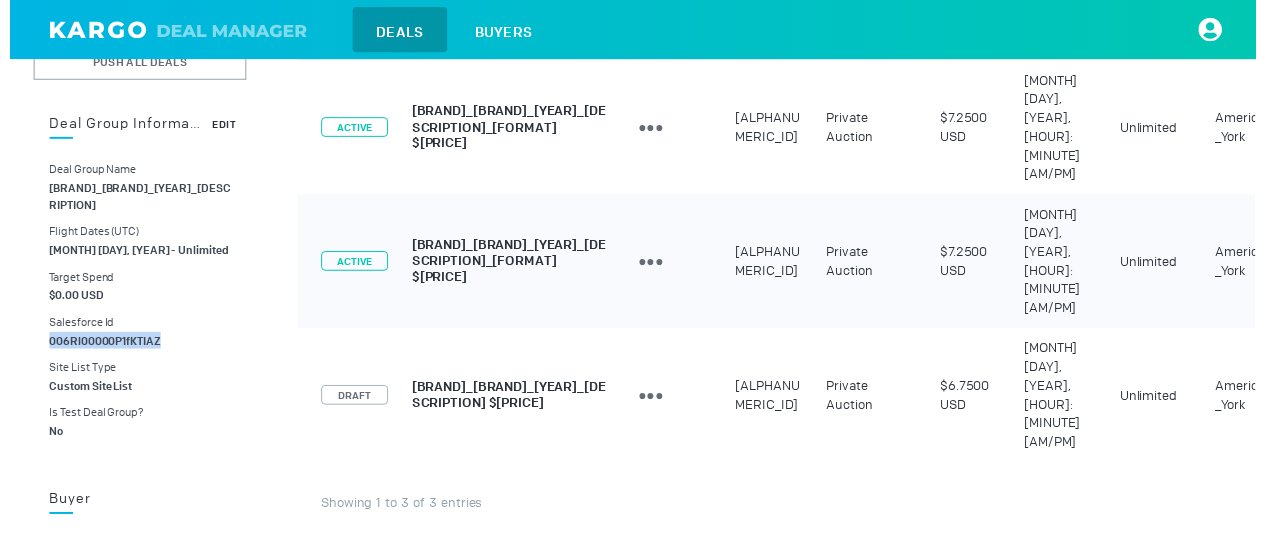 drag, startPoint x: 34, startPoint y: 327, endPoint x: 211, endPoint y: 320, distance: 177.13837 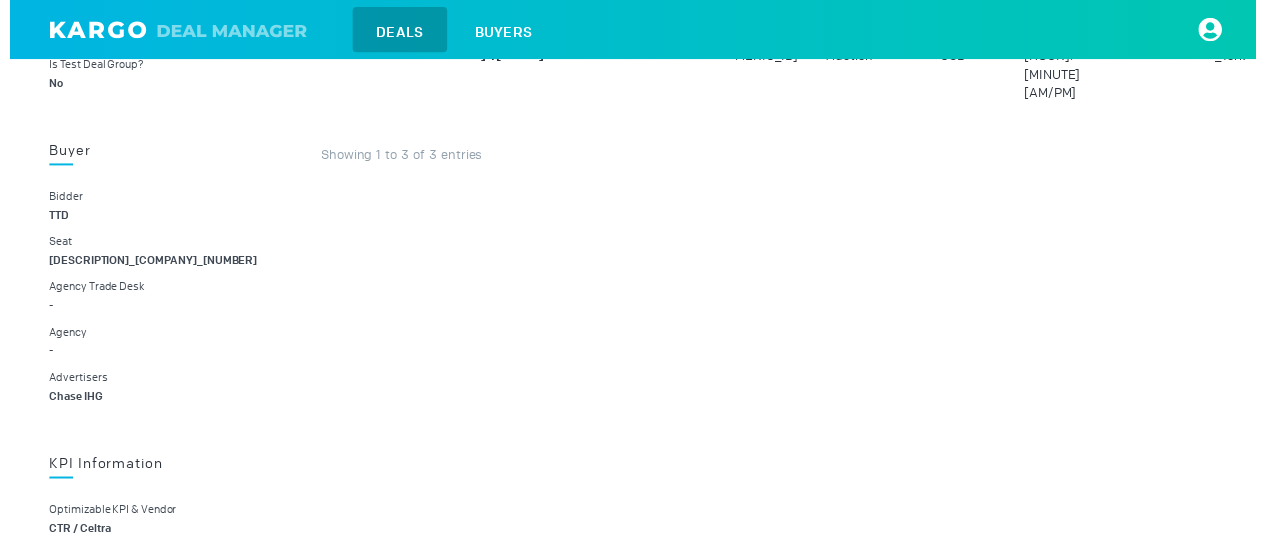 scroll, scrollTop: 700, scrollLeft: 0, axis: vertical 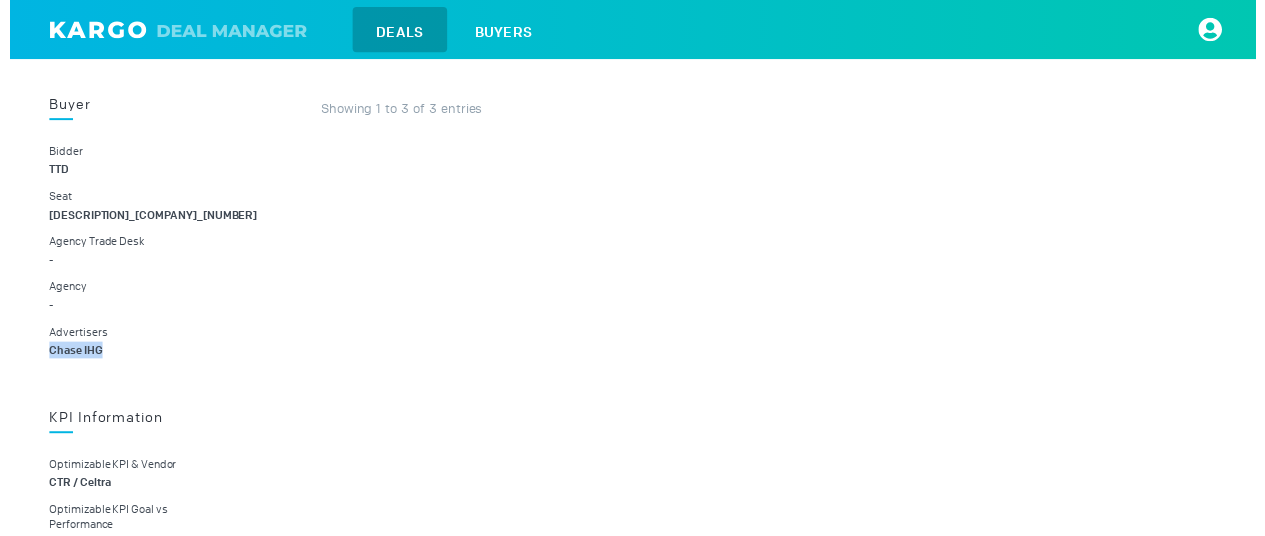 drag, startPoint x: 34, startPoint y: 350, endPoint x: 106, endPoint y: 343, distance: 72.33948 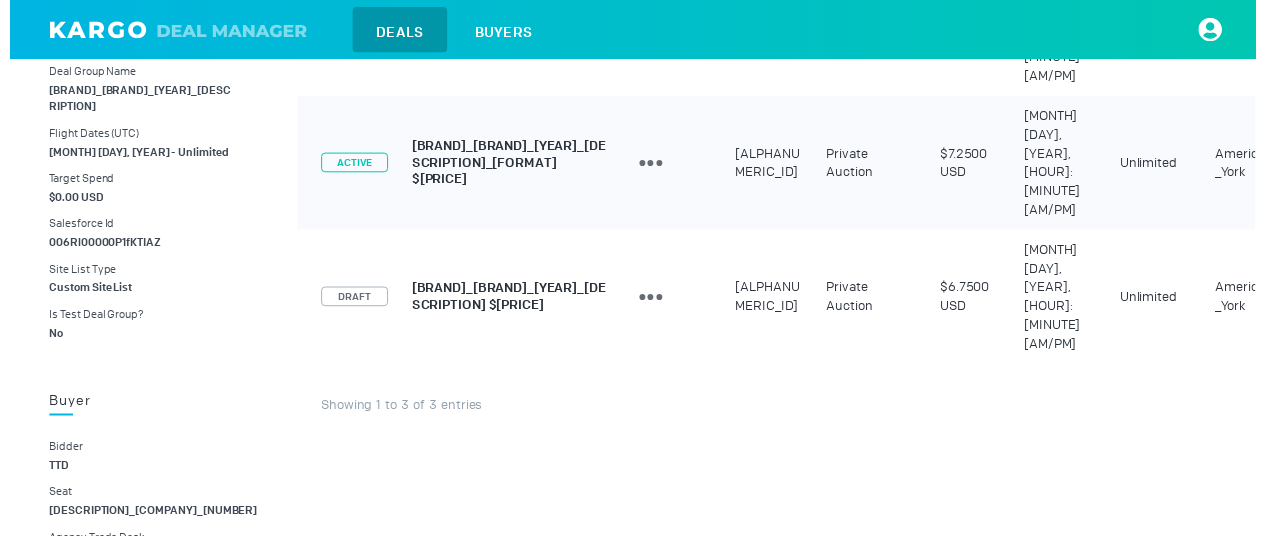 scroll, scrollTop: 0, scrollLeft: 0, axis: both 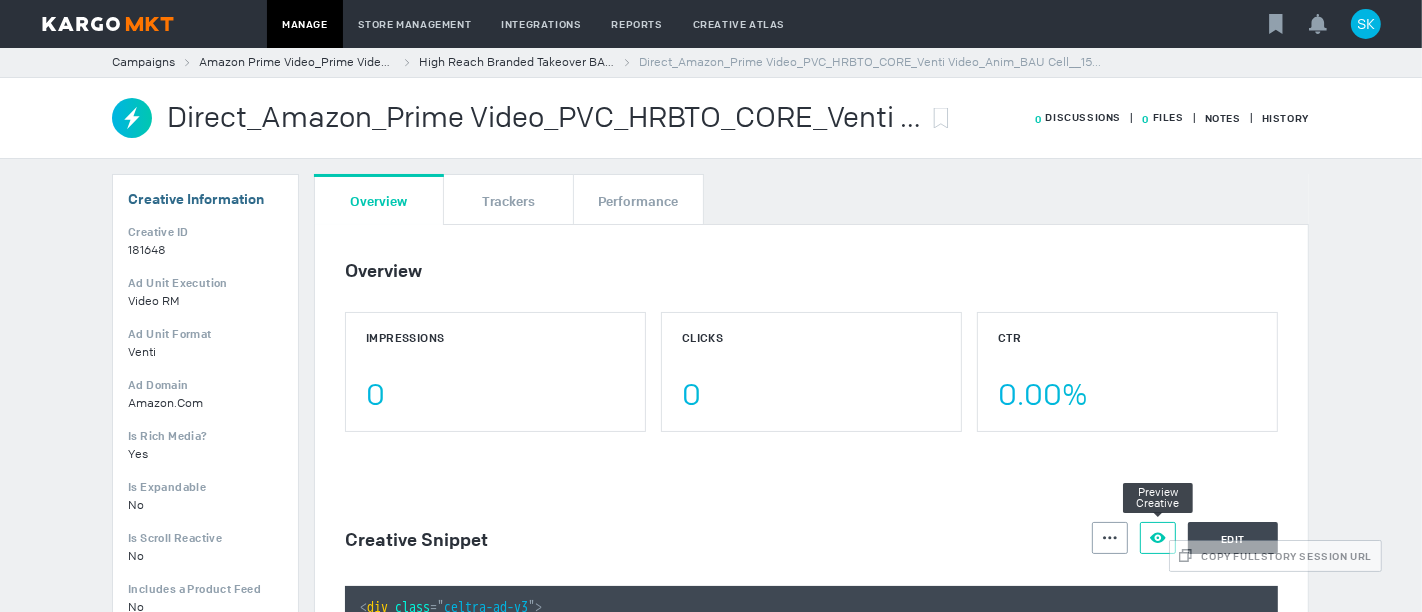 click at bounding box center (1110, 538) 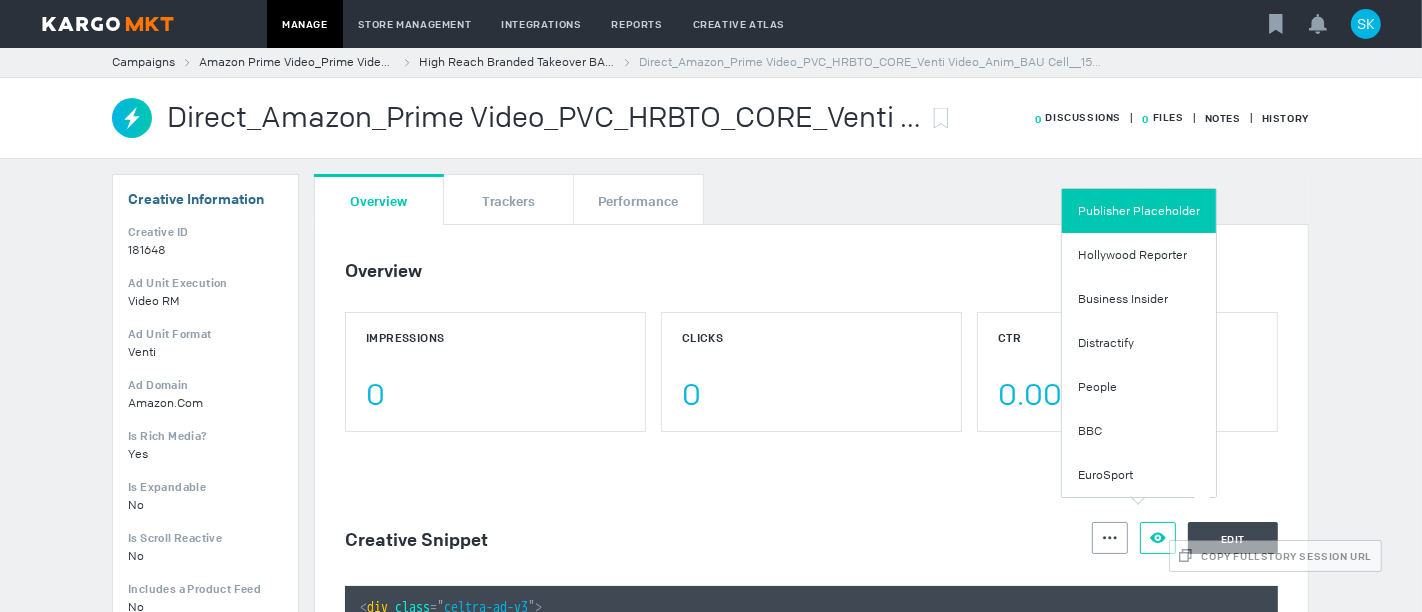 click on "Publisher Placeholder" at bounding box center (1139, 211) 